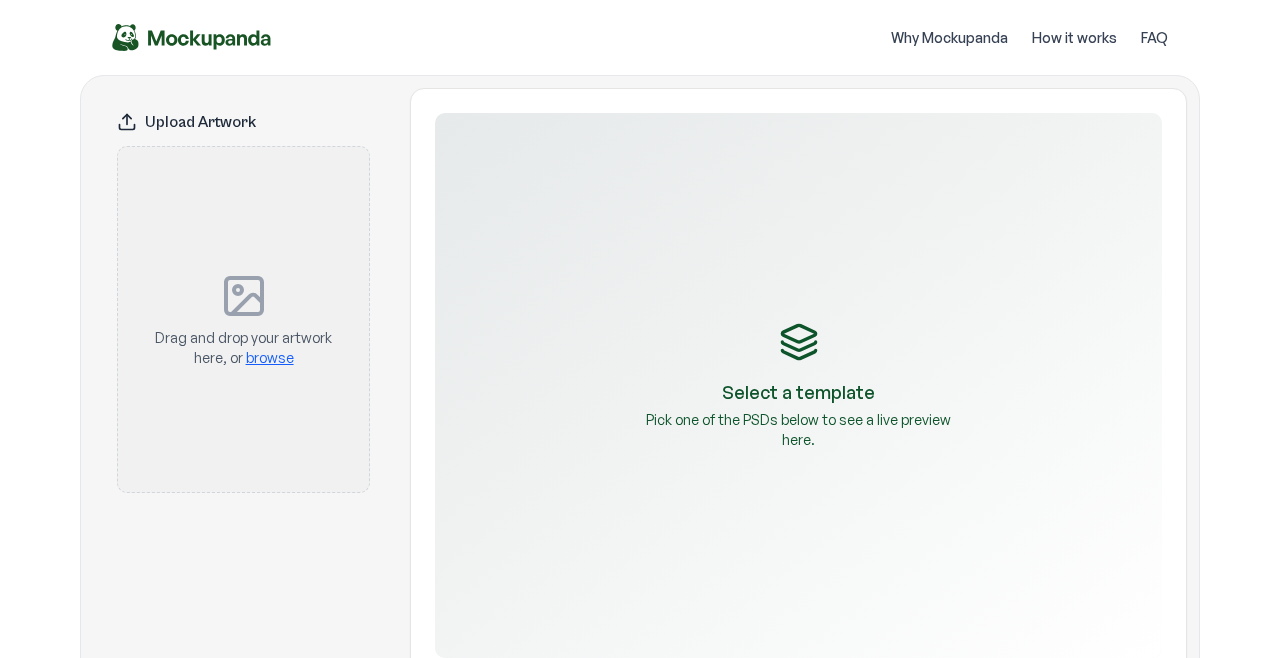 scroll, scrollTop: 0, scrollLeft: 0, axis: both 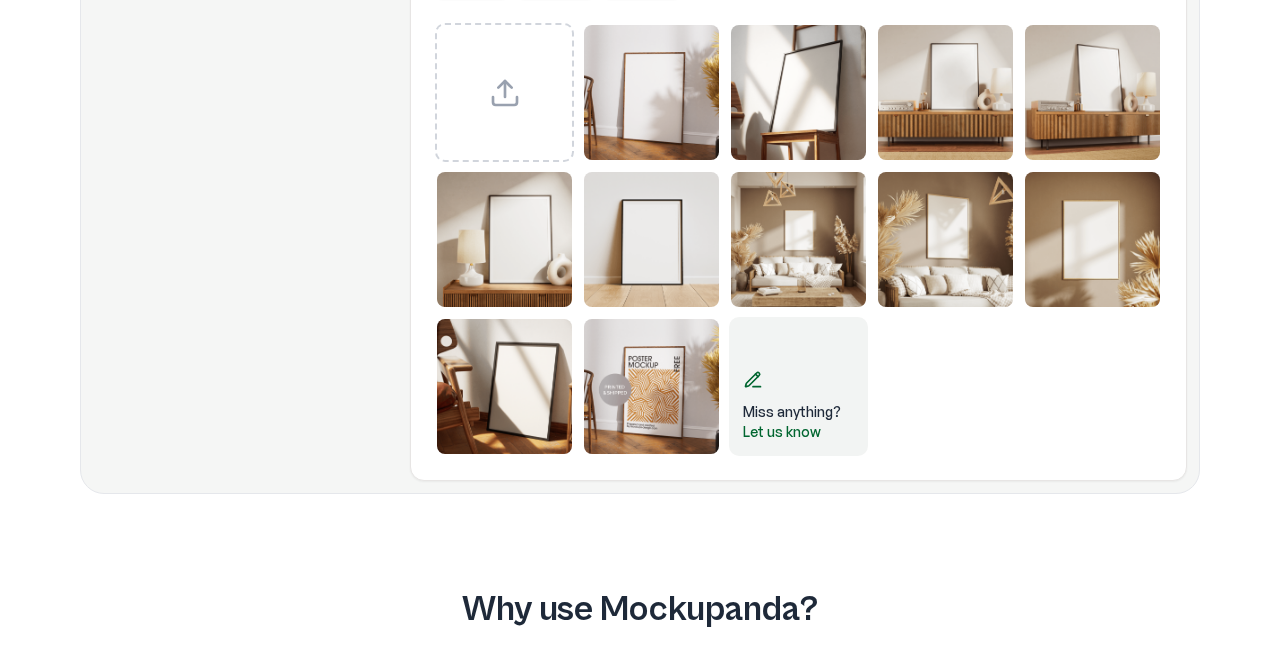 click at bounding box center (651, 386) 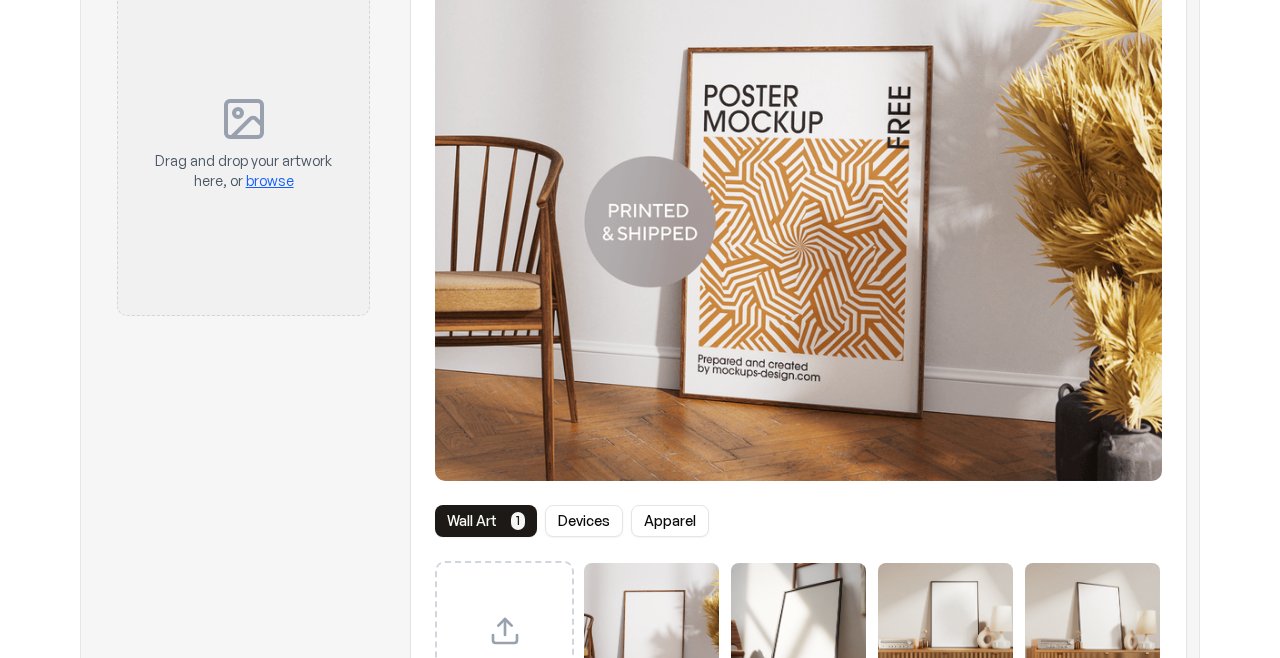 scroll, scrollTop: 151, scrollLeft: 0, axis: vertical 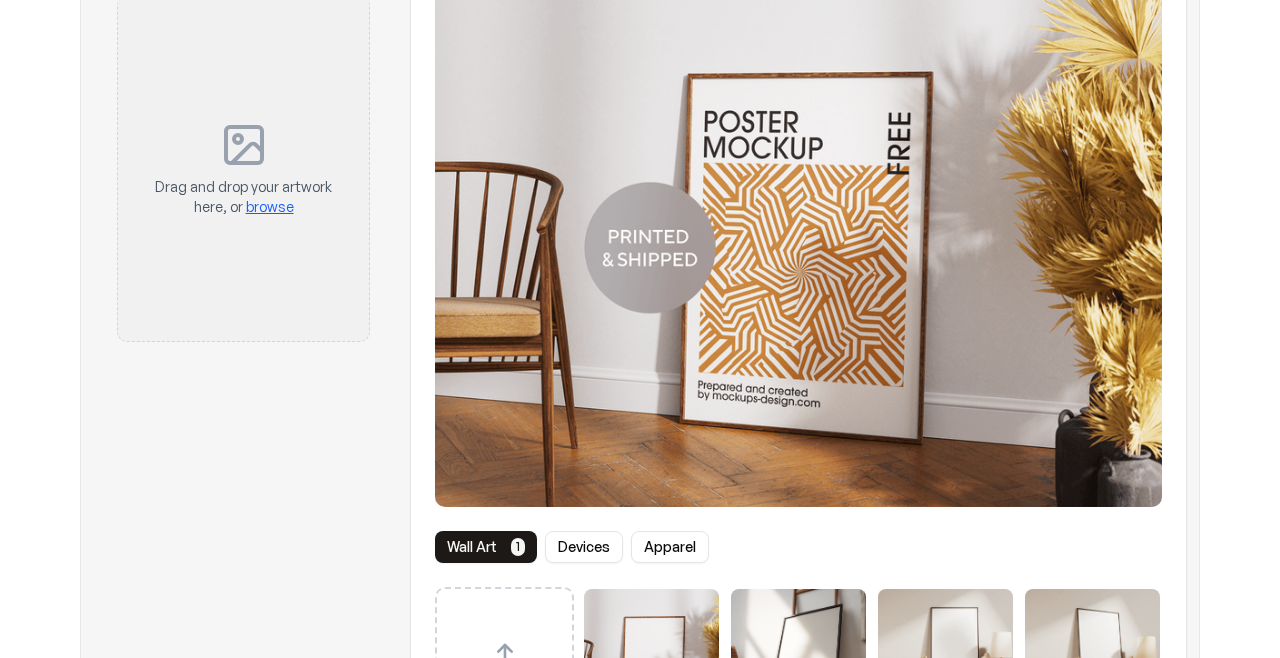 click on "browse" at bounding box center (270, 206) 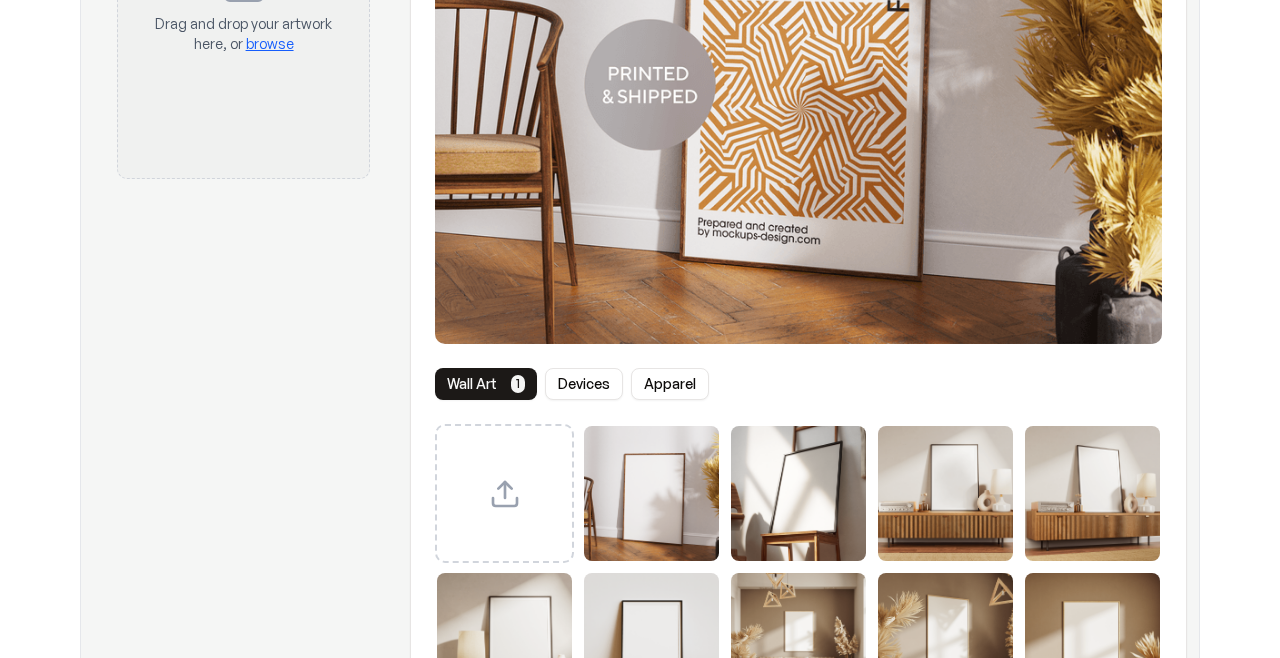 scroll, scrollTop: 0, scrollLeft: 0, axis: both 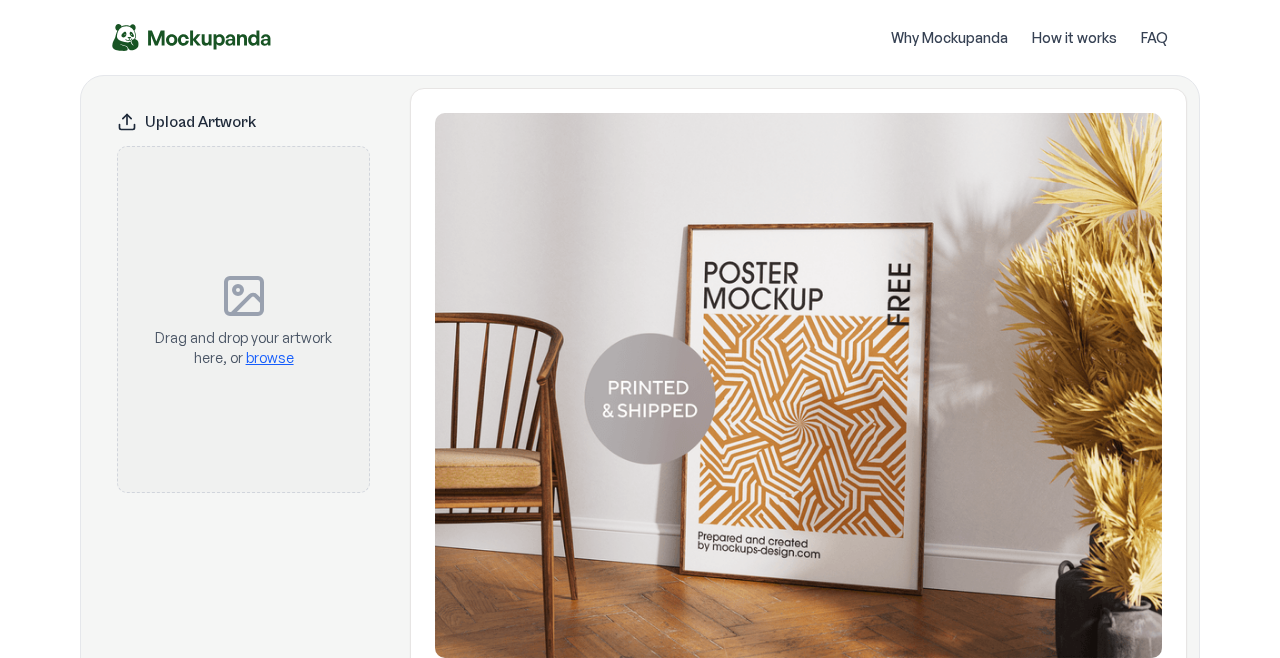 click on "browse" at bounding box center (270, 357) 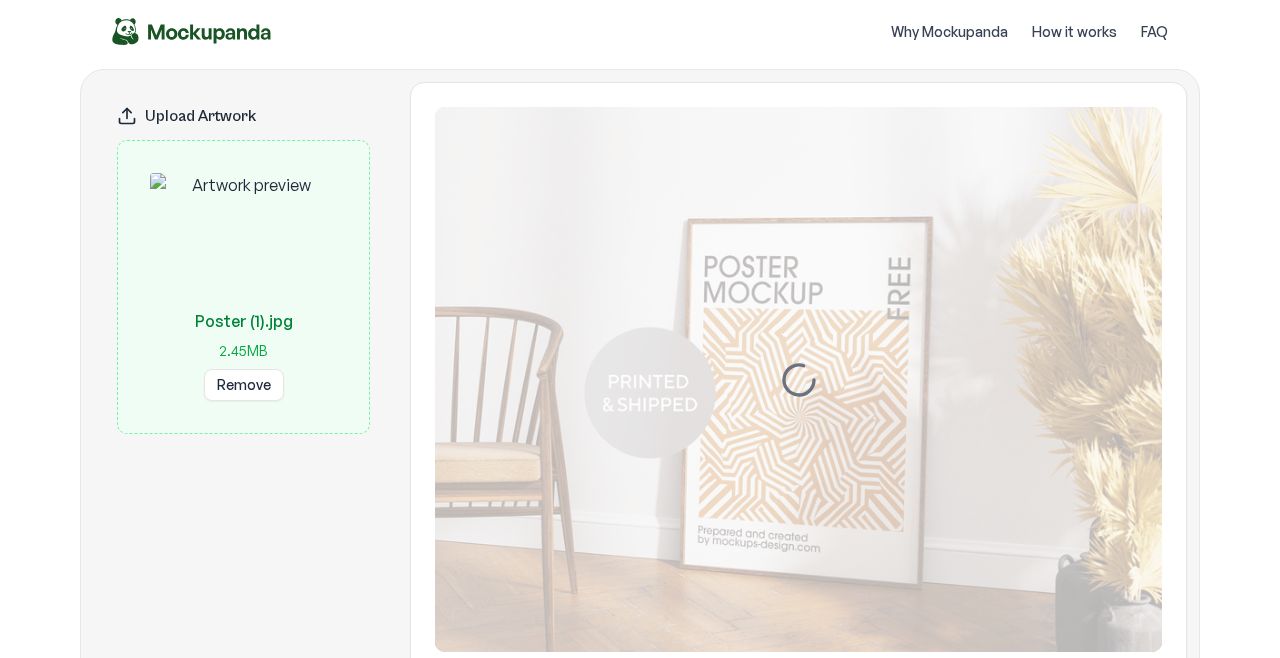 scroll, scrollTop: 5, scrollLeft: 0, axis: vertical 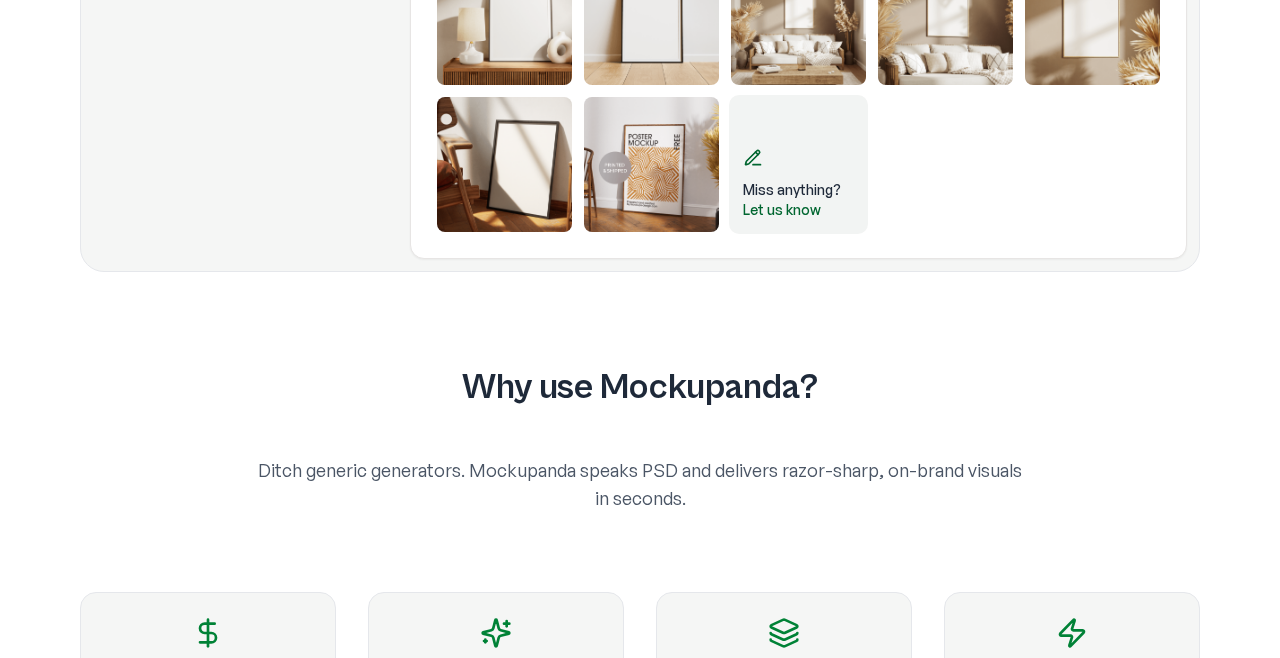 click at bounding box center [651, 164] 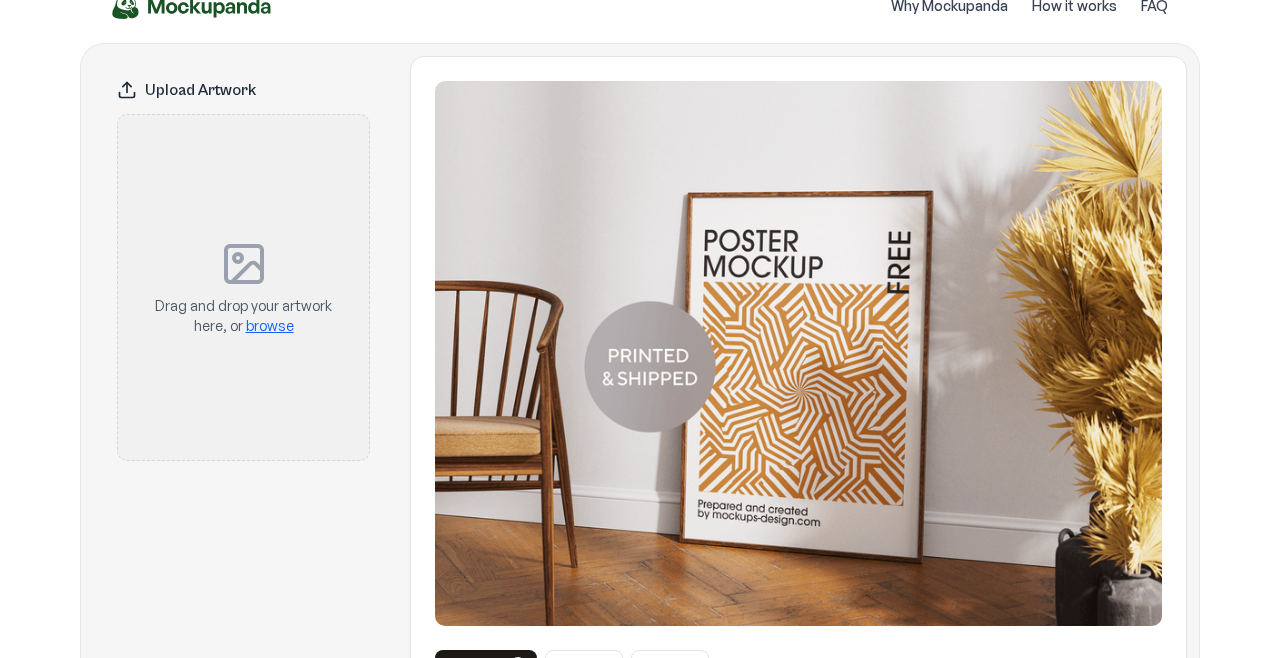 scroll, scrollTop: 31, scrollLeft: 0, axis: vertical 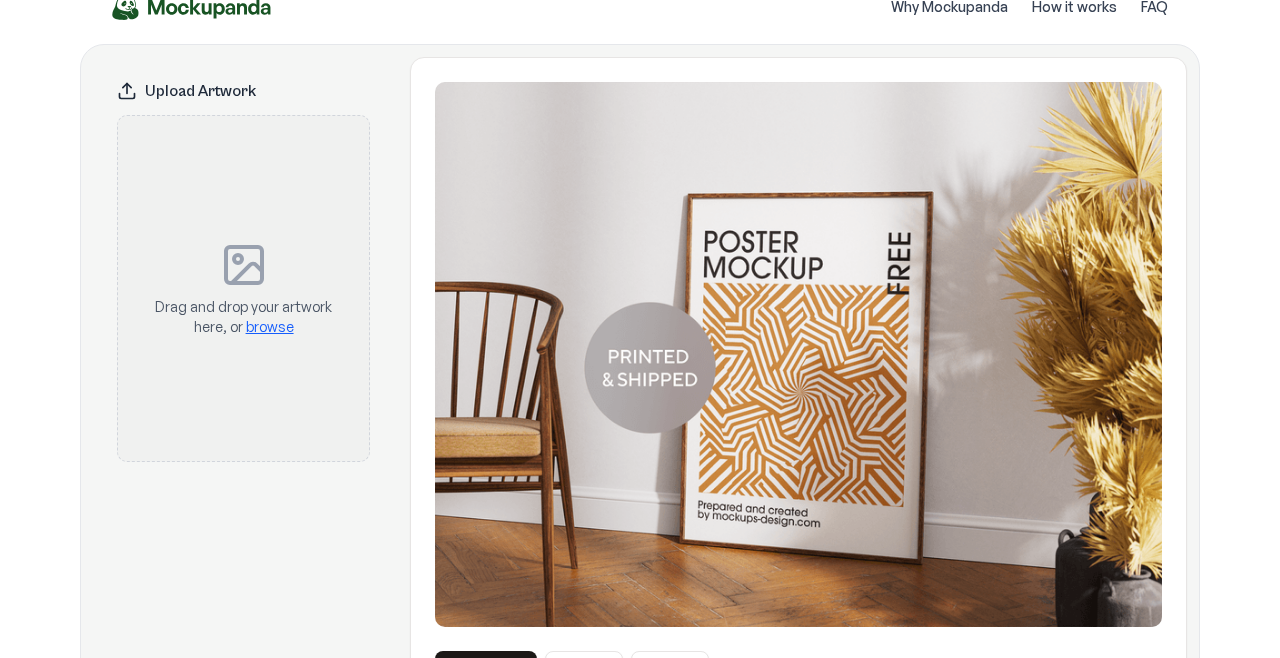 click on "browse" at bounding box center [270, 326] 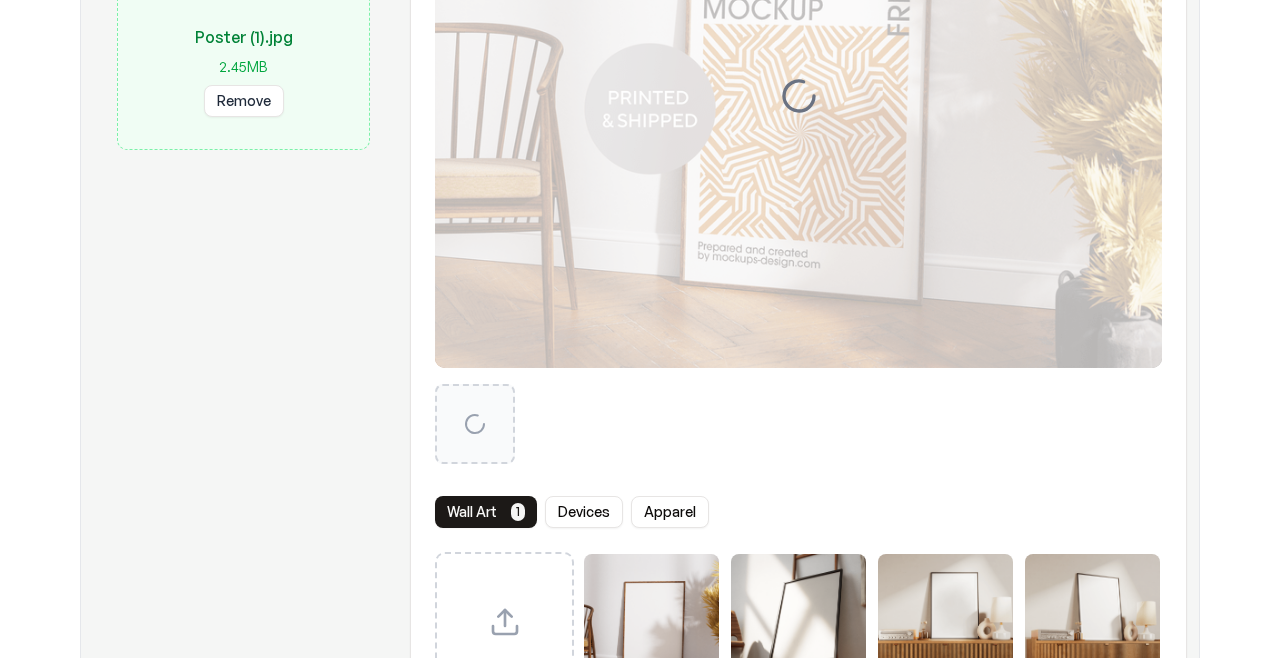 scroll, scrollTop: 661, scrollLeft: 0, axis: vertical 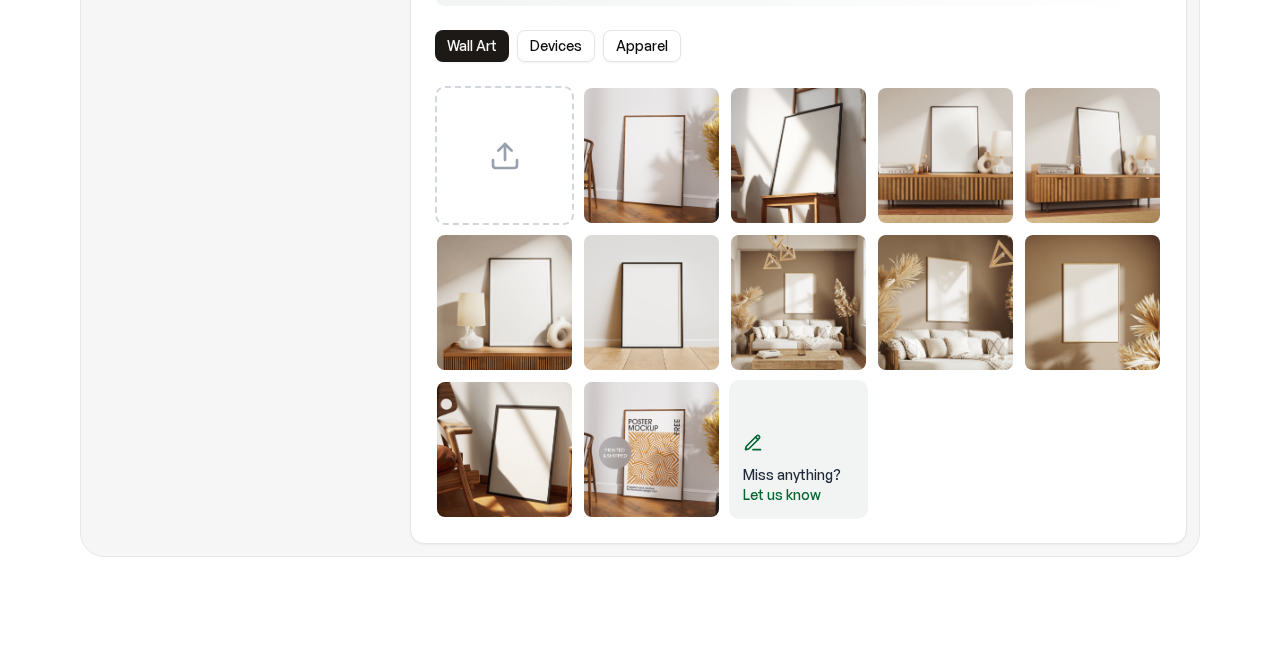 click at bounding box center (651, 449) 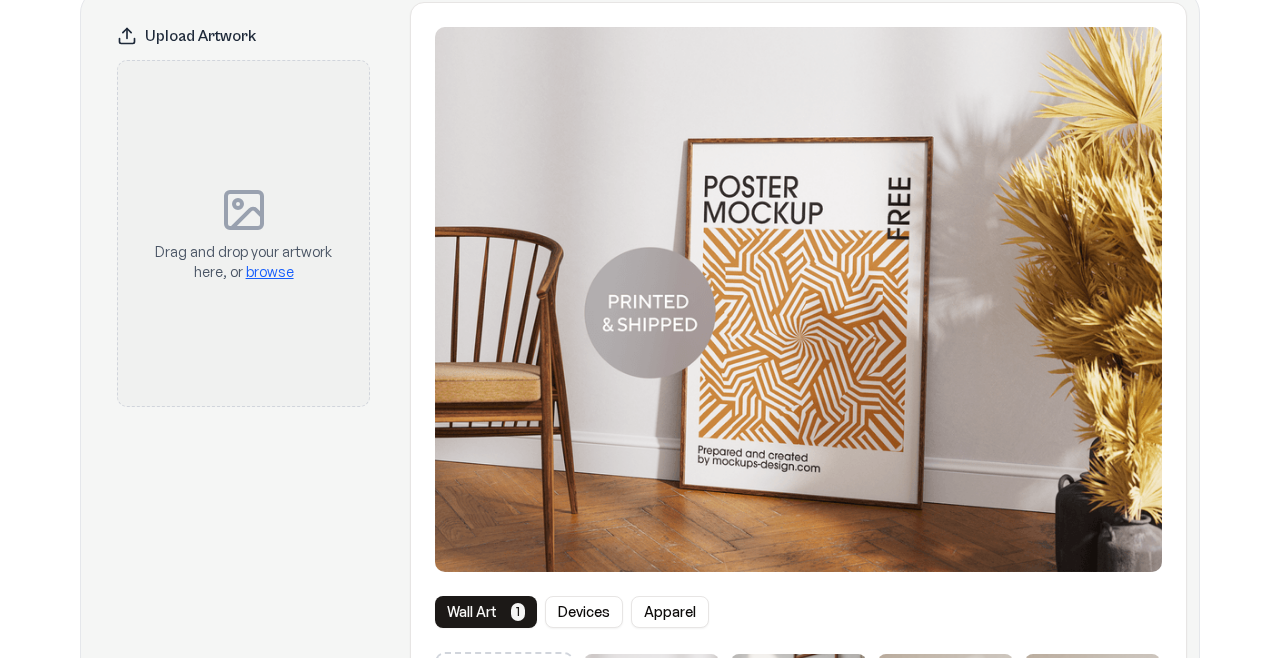 scroll, scrollTop: 0, scrollLeft: 0, axis: both 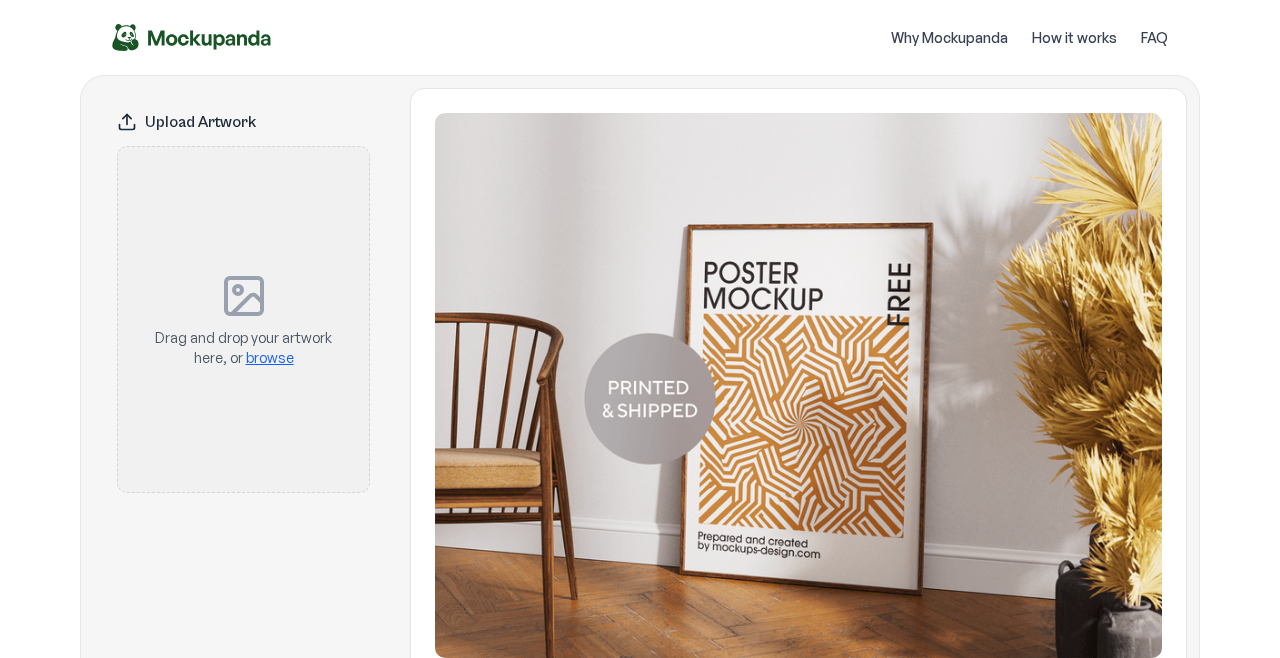 click on "browse" at bounding box center [270, 357] 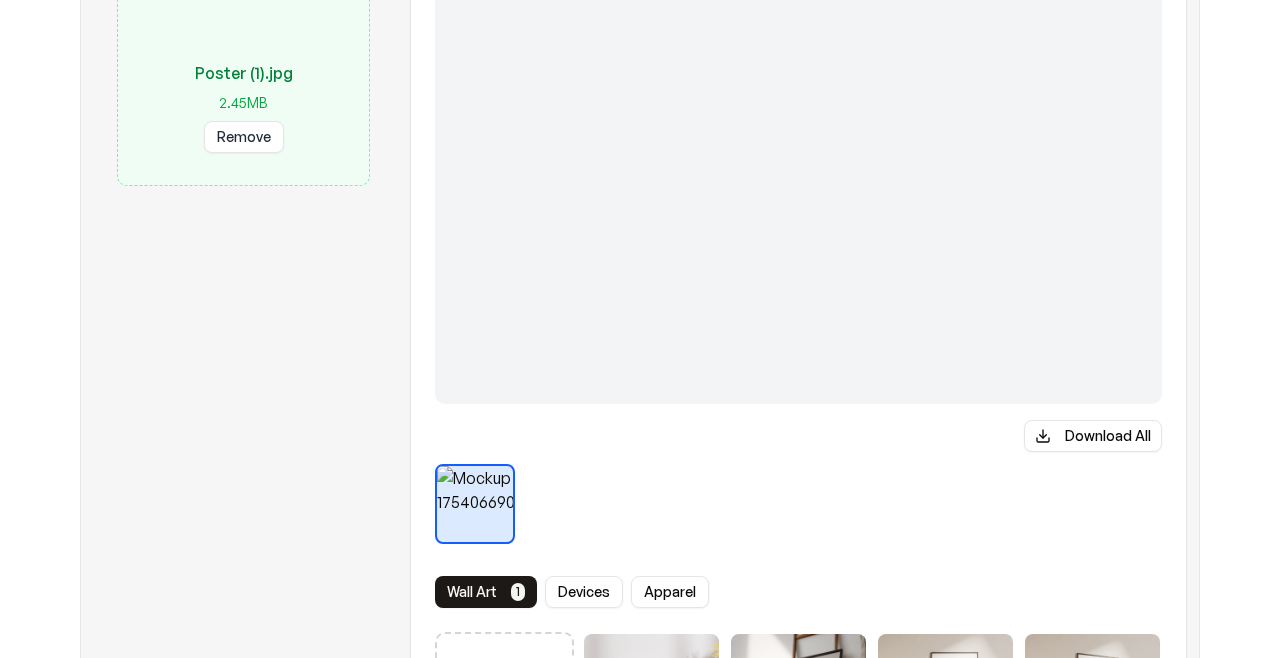 scroll, scrollTop: 256, scrollLeft: 0, axis: vertical 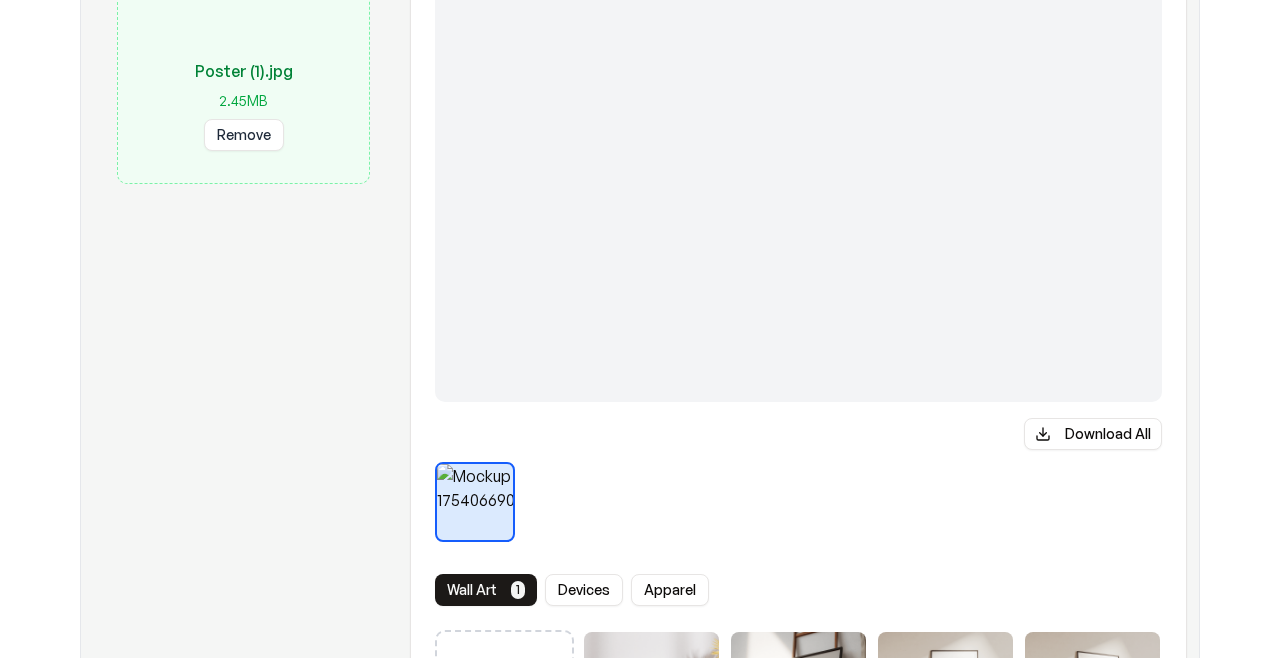 click on "Download All" at bounding box center (1093, 434) 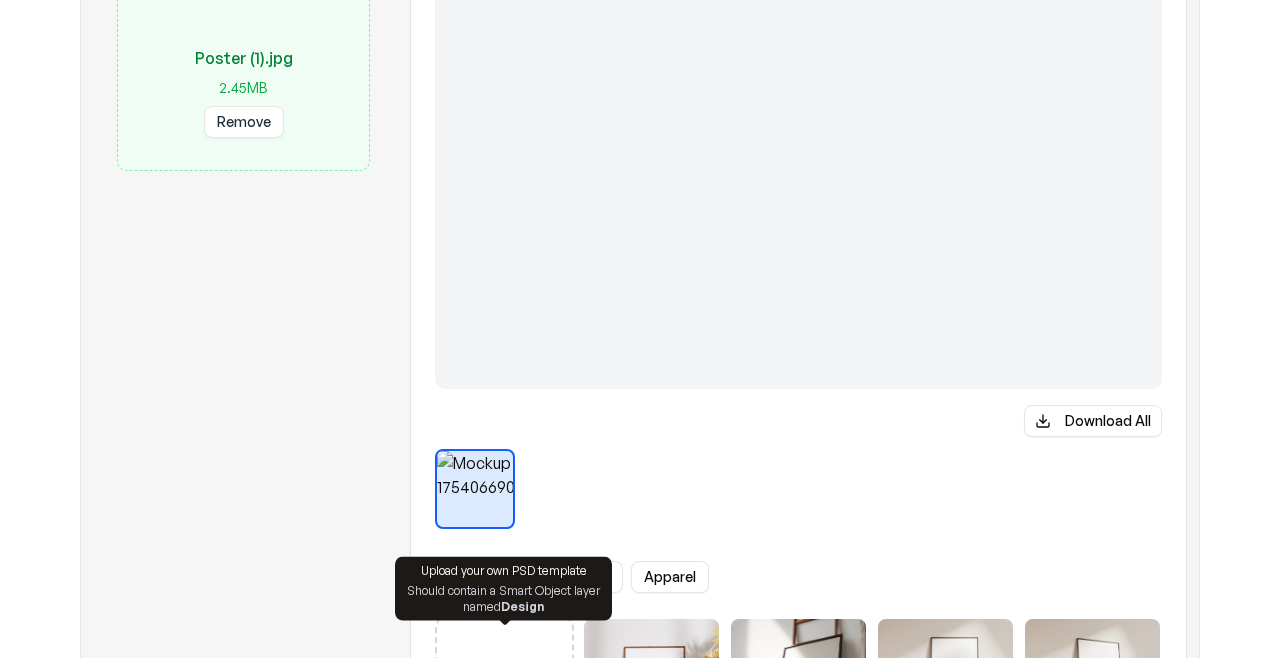 scroll, scrollTop: 575, scrollLeft: 0, axis: vertical 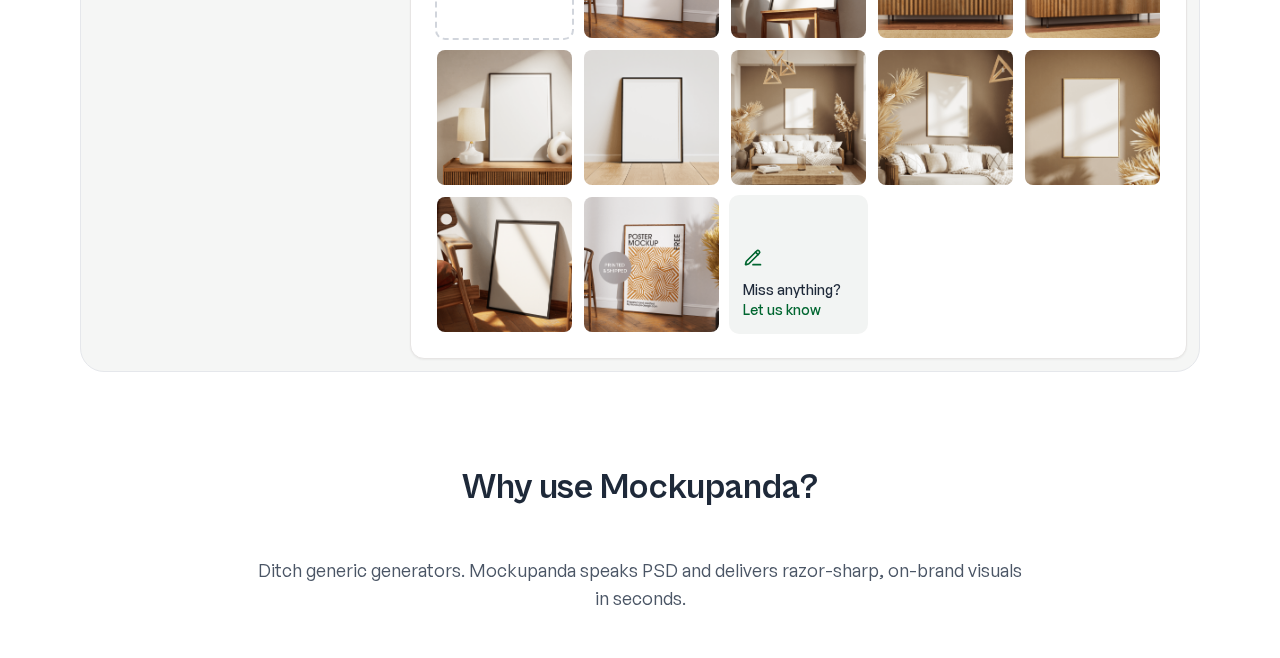 click at bounding box center (651, 264) 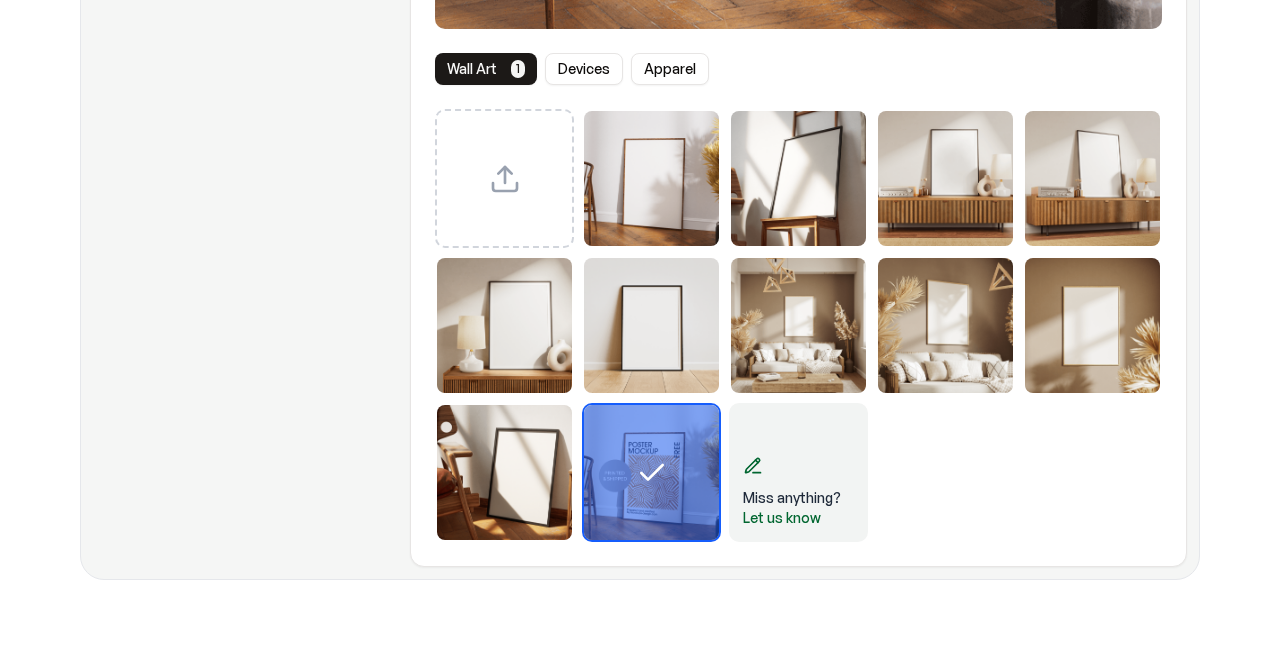scroll, scrollTop: 208, scrollLeft: 0, axis: vertical 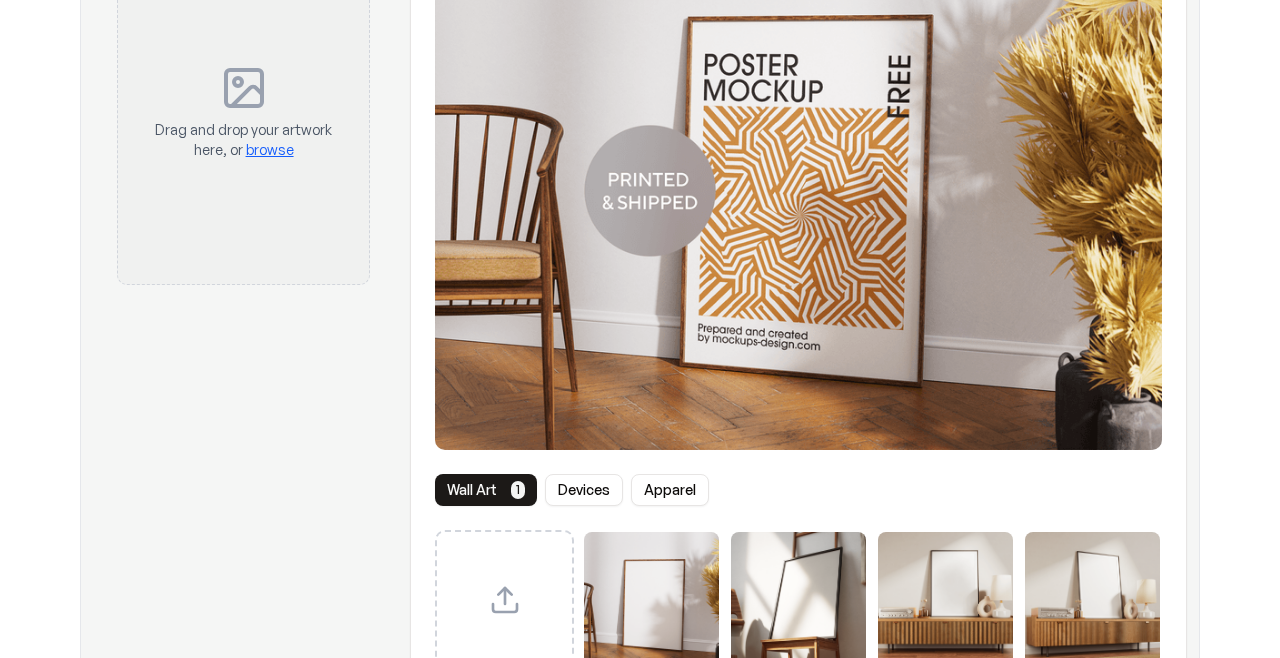 click on "browse" at bounding box center [270, 149] 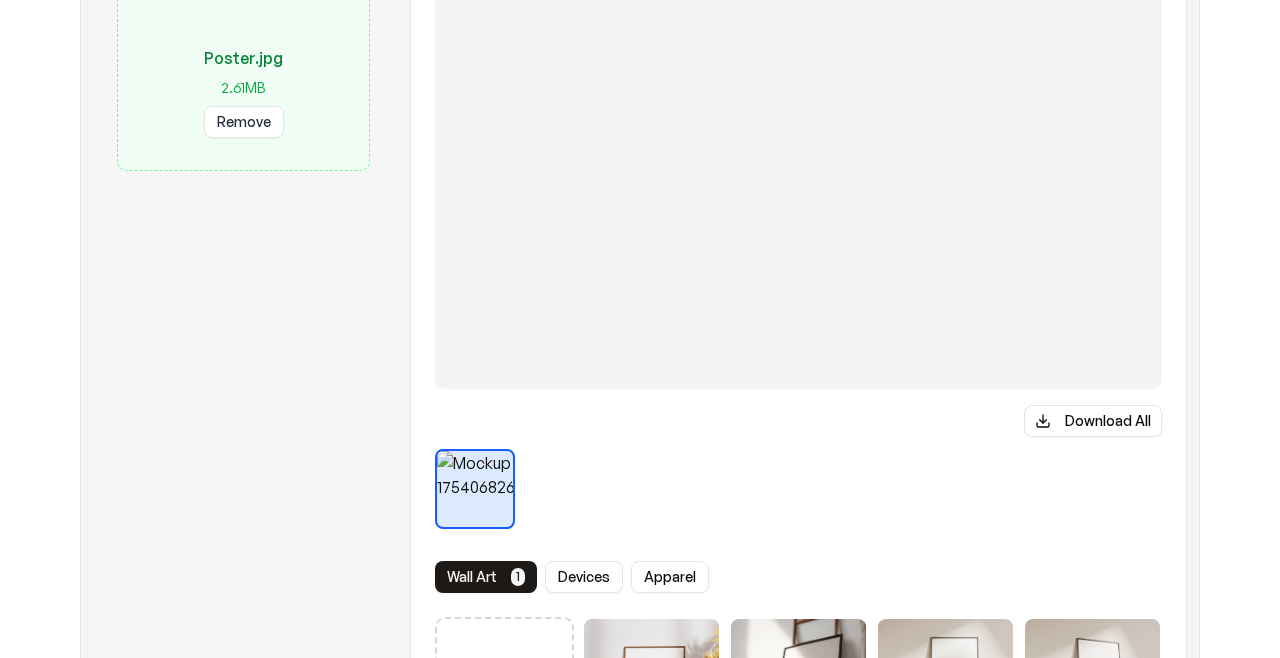 scroll, scrollTop: 285, scrollLeft: 0, axis: vertical 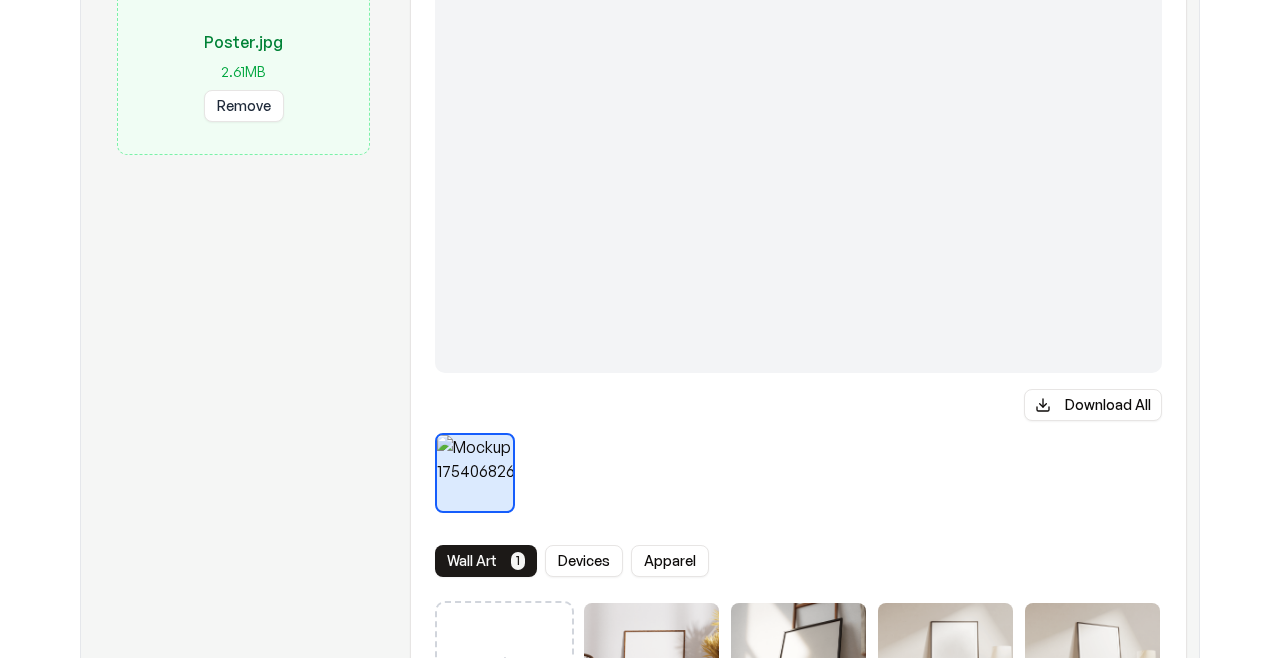 click on "Download All" at bounding box center [1093, 405] 